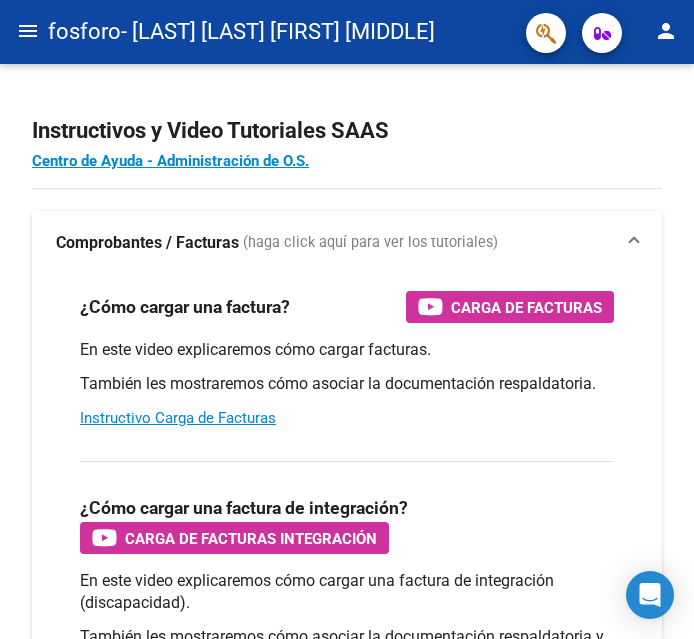 scroll, scrollTop: 0, scrollLeft: 0, axis: both 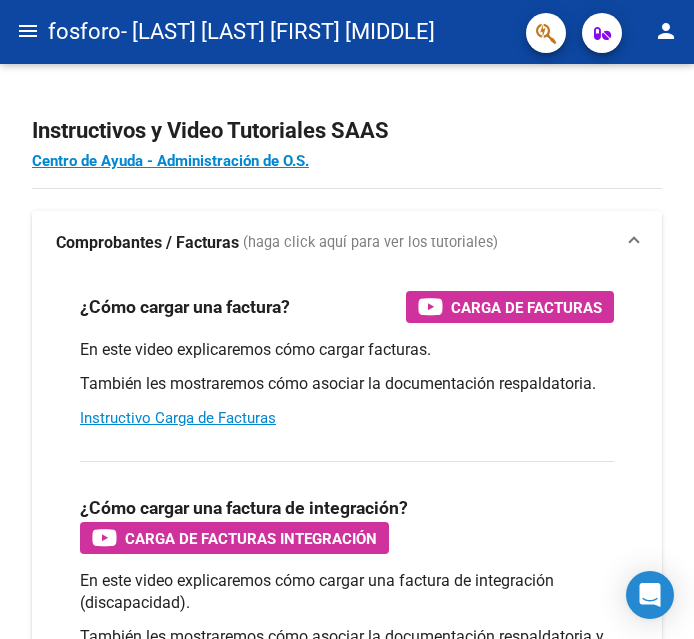 click on "menu" 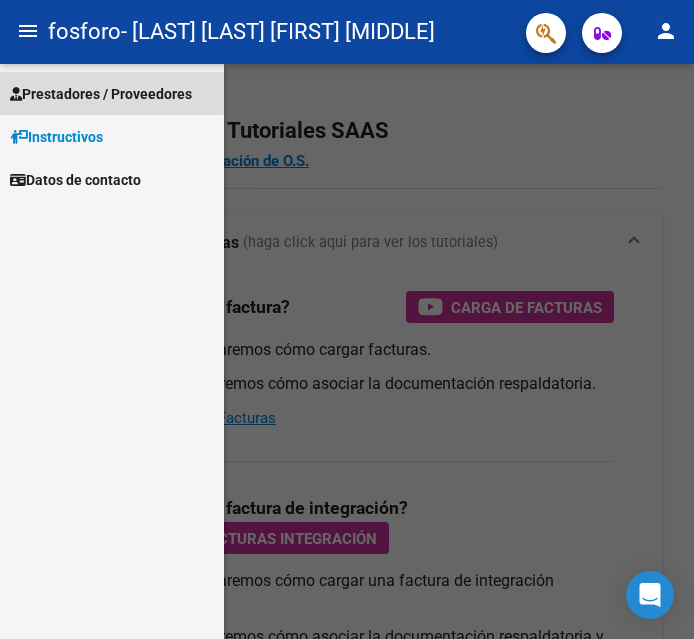 click on "Prestadores / Proveedores" at bounding box center [101, 94] 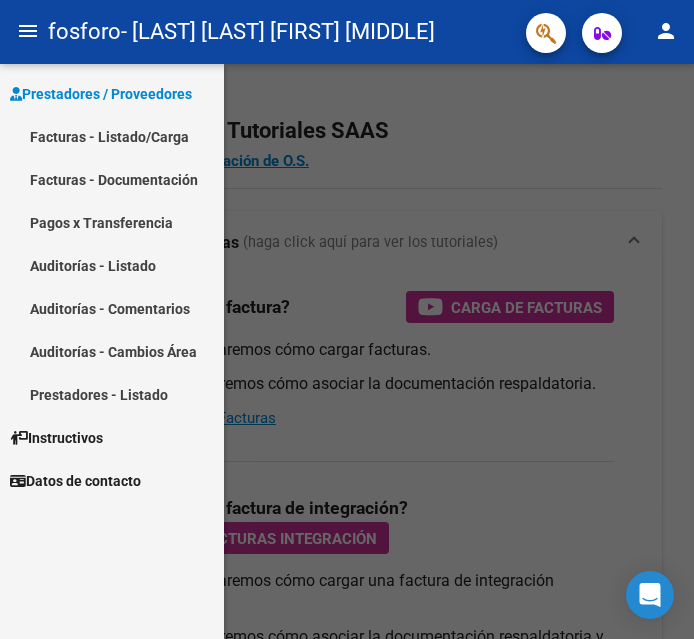 click on "Facturas - Listado/Carga" at bounding box center [112, 136] 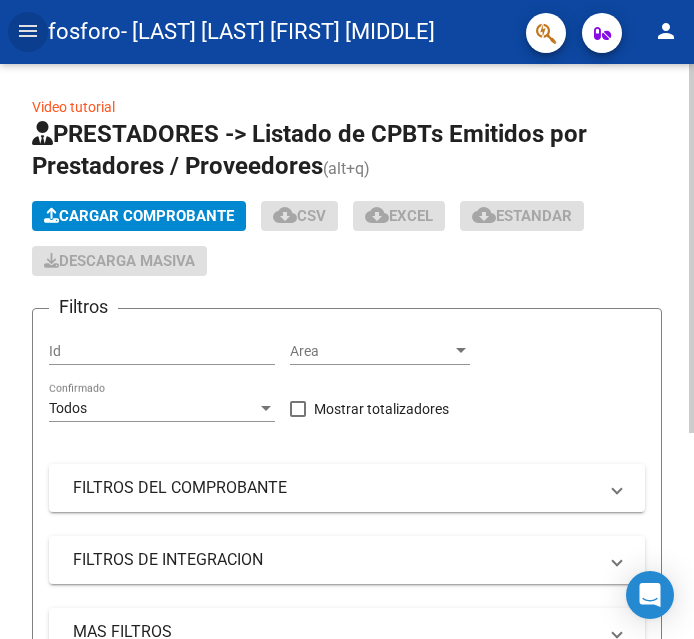 click on "Cargar Comprobante" 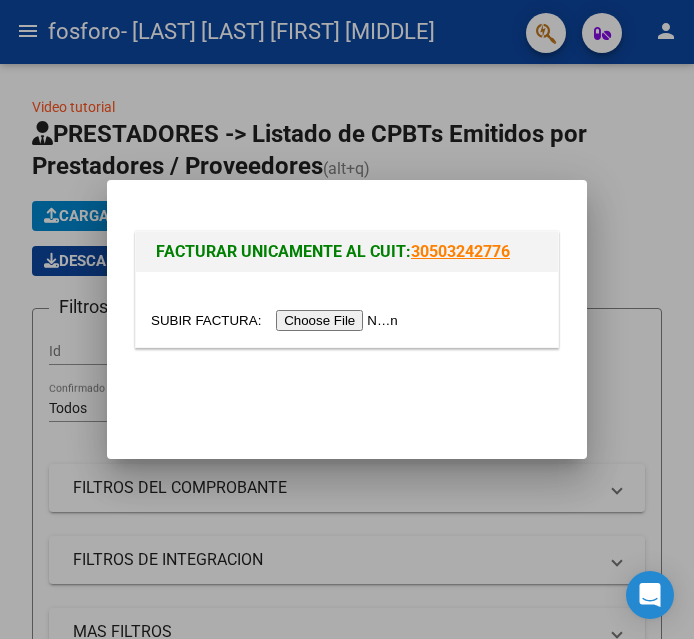 click at bounding box center (277, 320) 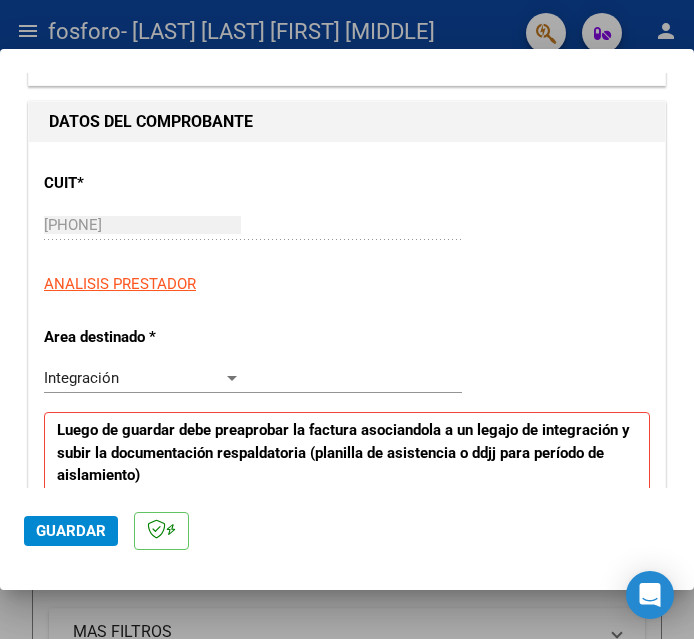 scroll, scrollTop: 200, scrollLeft: 0, axis: vertical 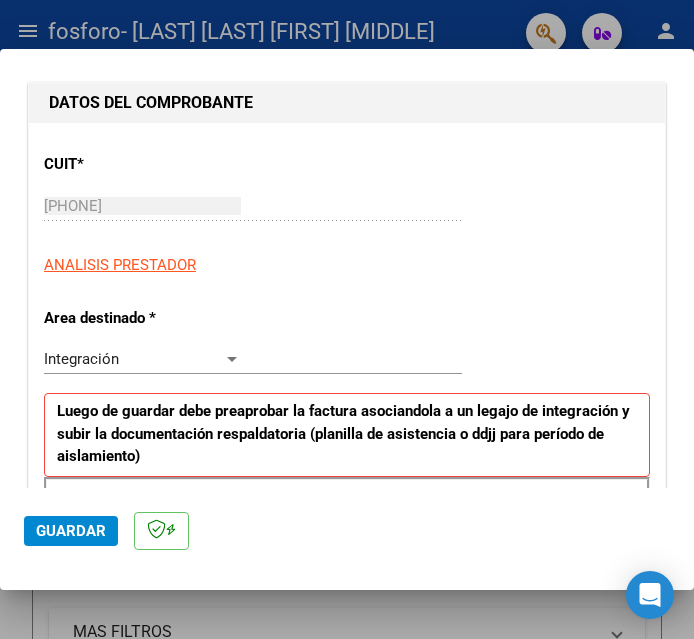 click on "Integración" at bounding box center [133, 359] 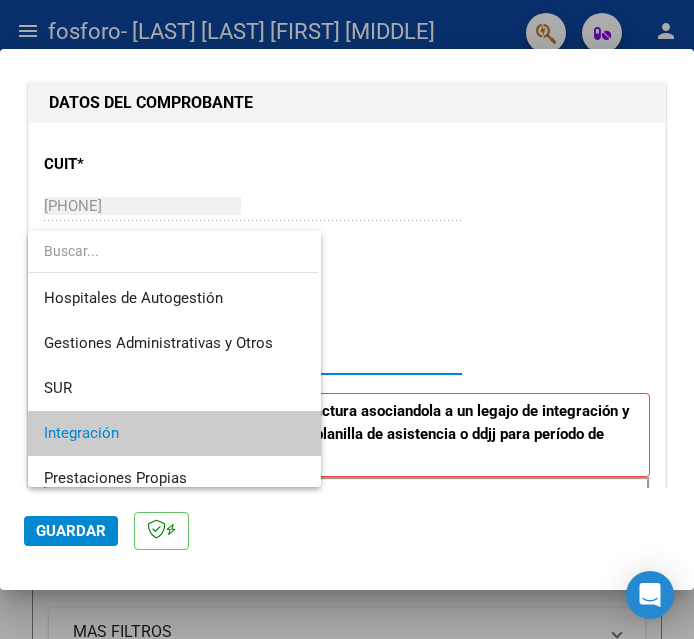 scroll, scrollTop: 75, scrollLeft: 0, axis: vertical 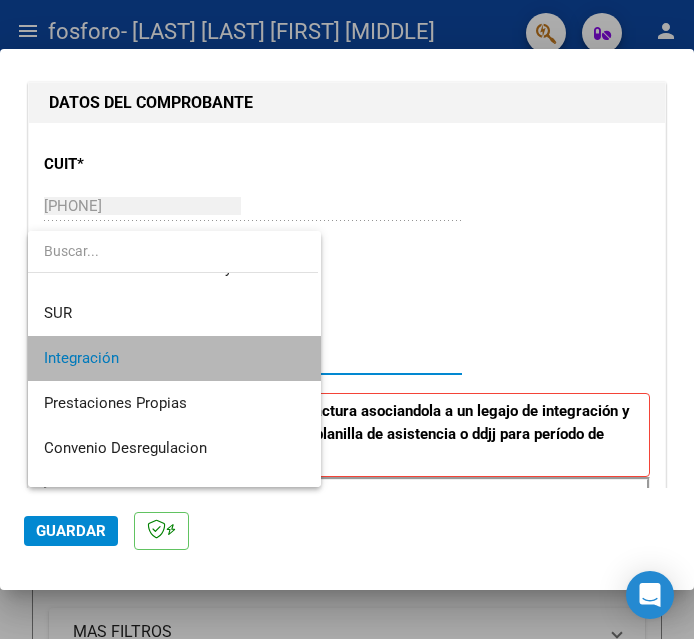 click on "Integración" at bounding box center [174, 358] 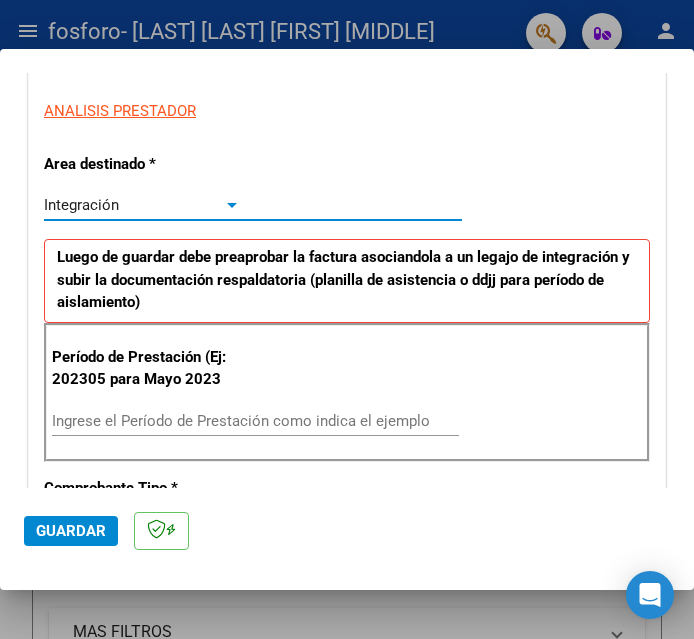 scroll, scrollTop: 500, scrollLeft: 0, axis: vertical 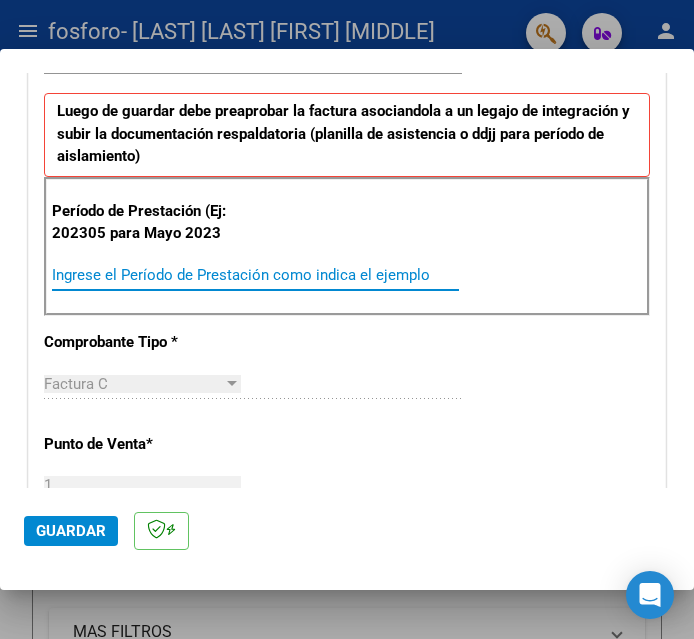 click on "Ingrese el Período de Prestación como indica el ejemplo" at bounding box center (147, 275) 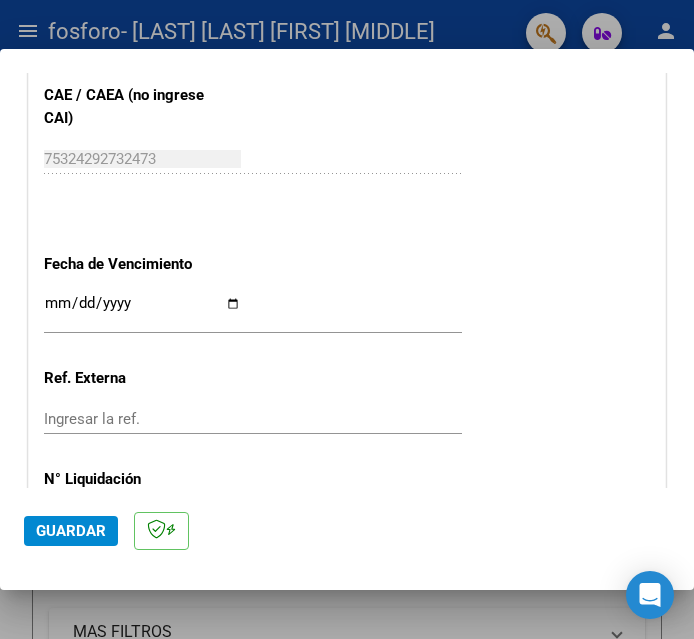 scroll, scrollTop: 1300, scrollLeft: 0, axis: vertical 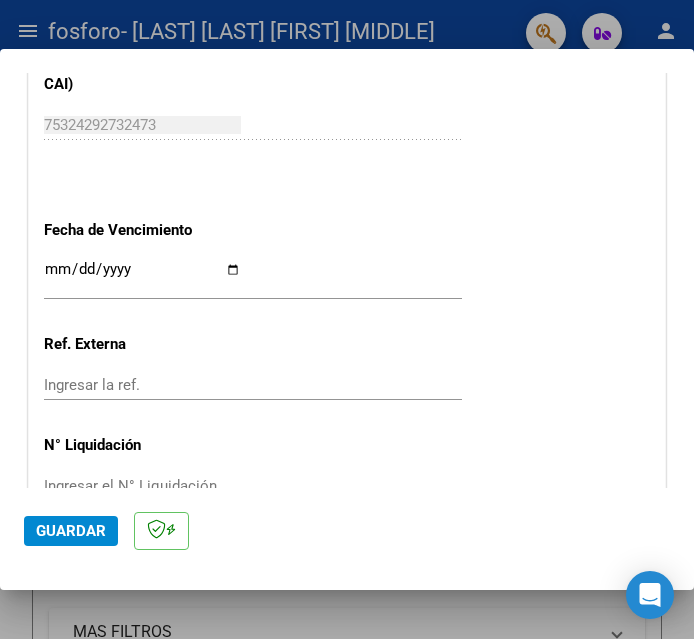 type on "202507" 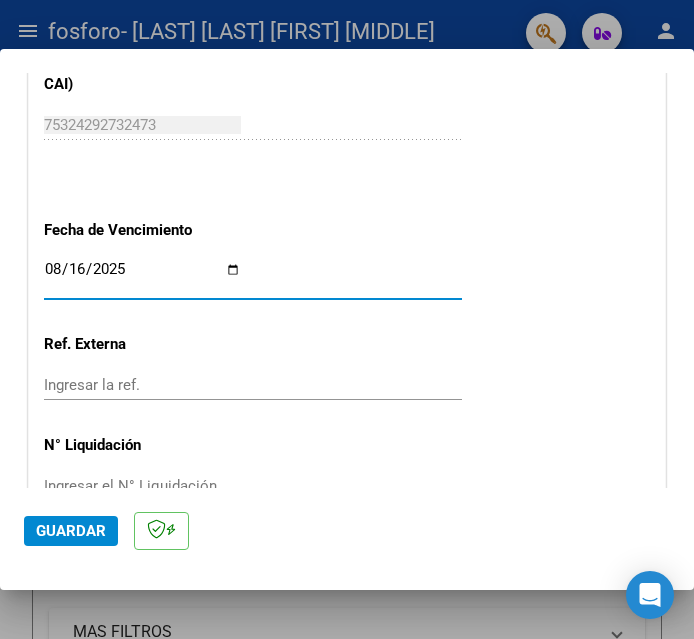 type on "2025-08-16" 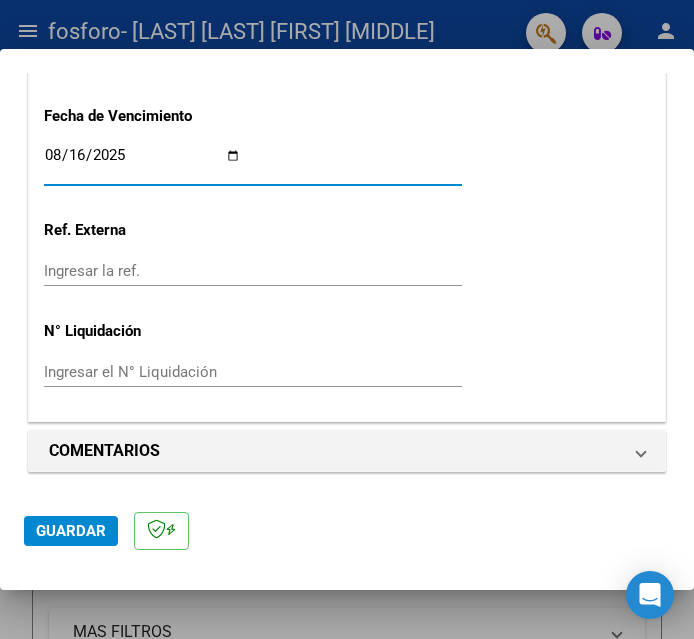 scroll, scrollTop: 1436, scrollLeft: 0, axis: vertical 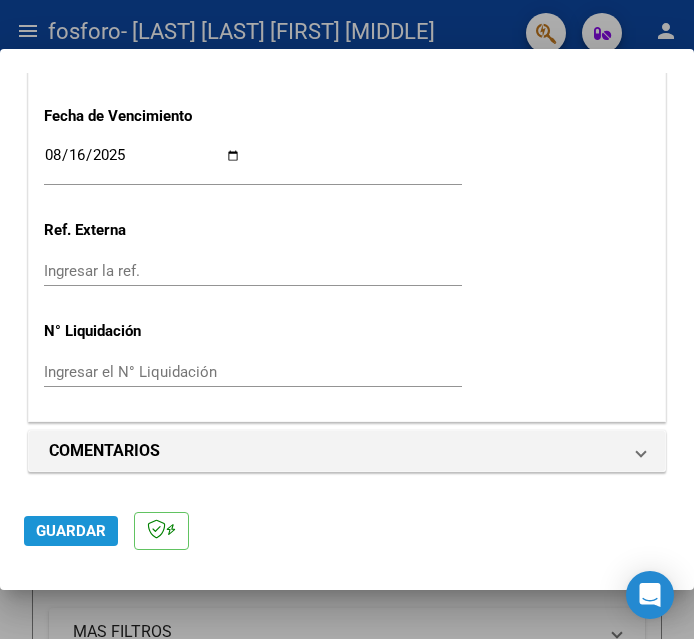 click on "Guardar" 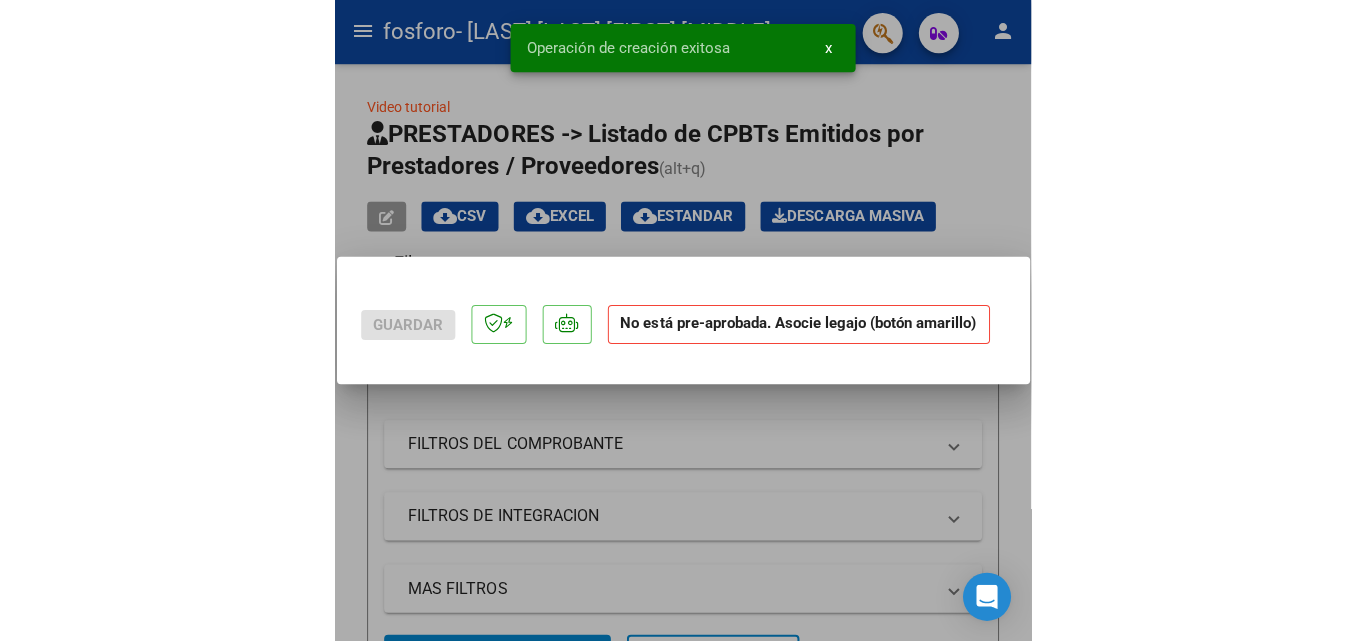 scroll, scrollTop: 0, scrollLeft: 0, axis: both 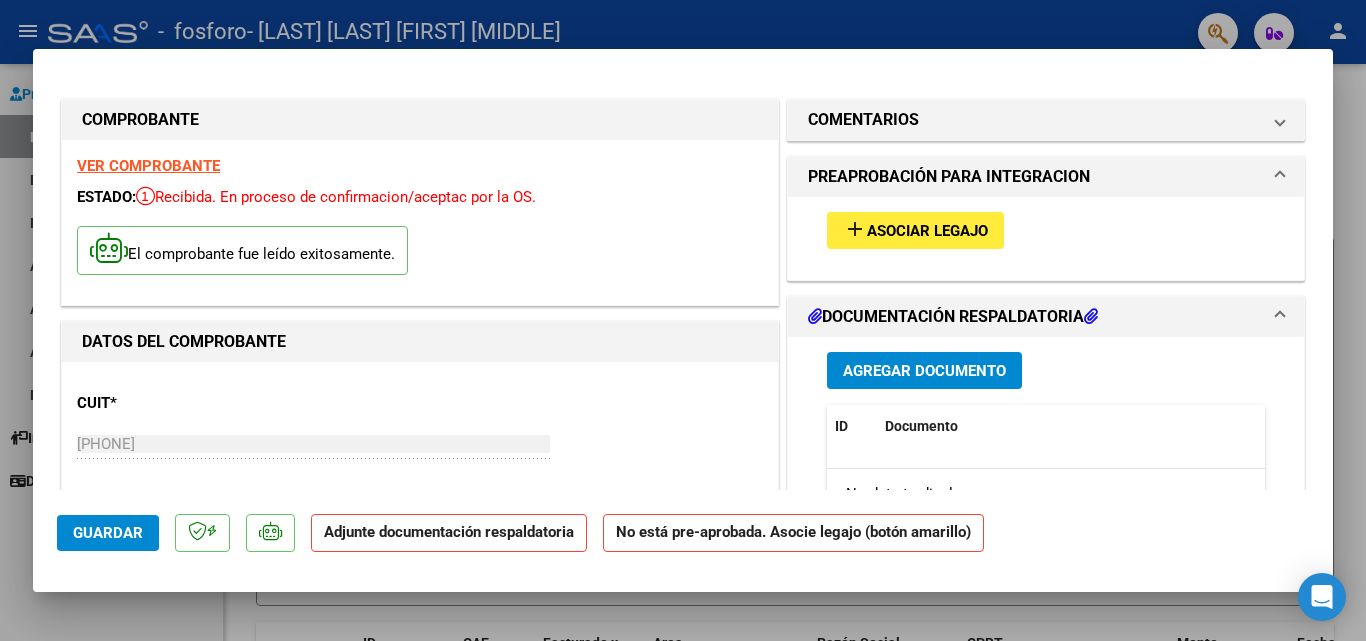 click on "Asociar Legajo" at bounding box center (927, 231) 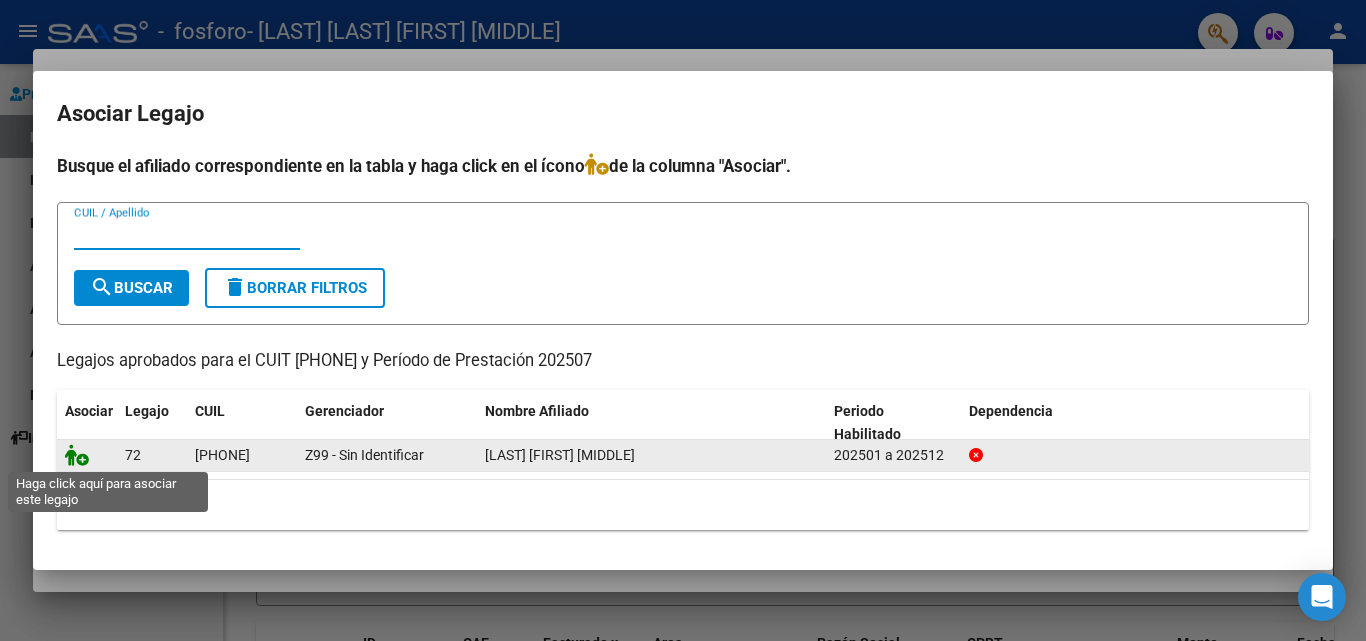 click 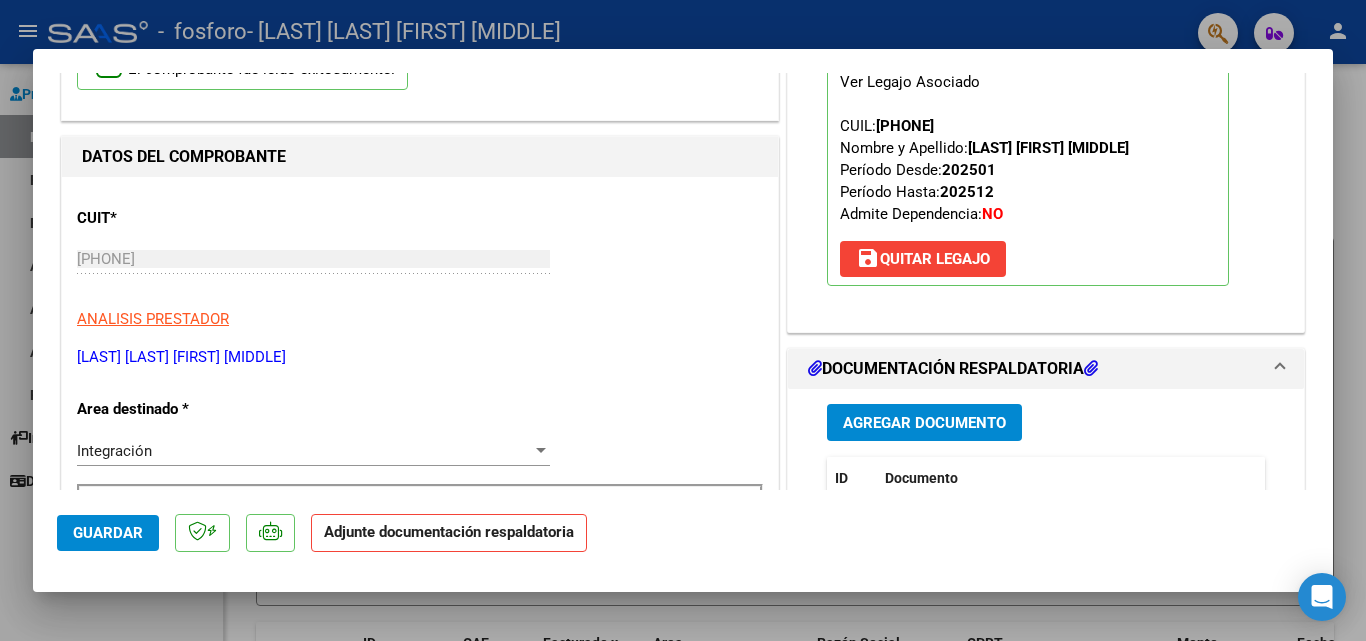 scroll, scrollTop: 300, scrollLeft: 0, axis: vertical 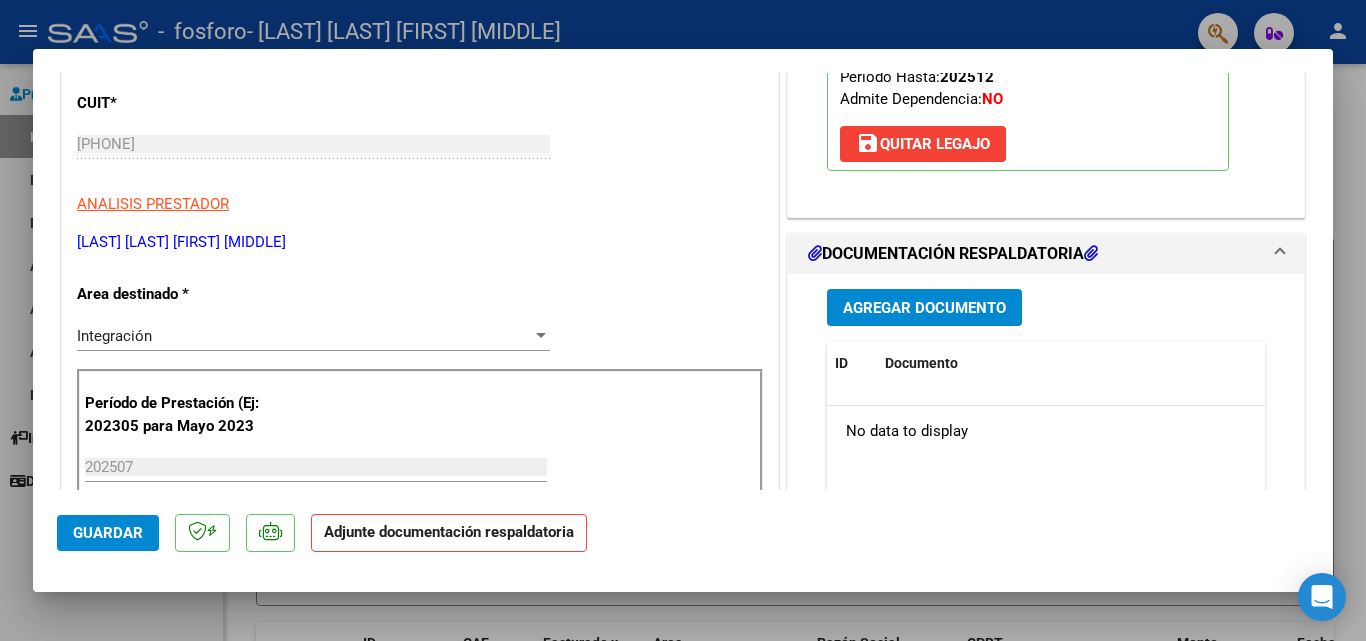 click on "Agregar Documento" at bounding box center [924, 308] 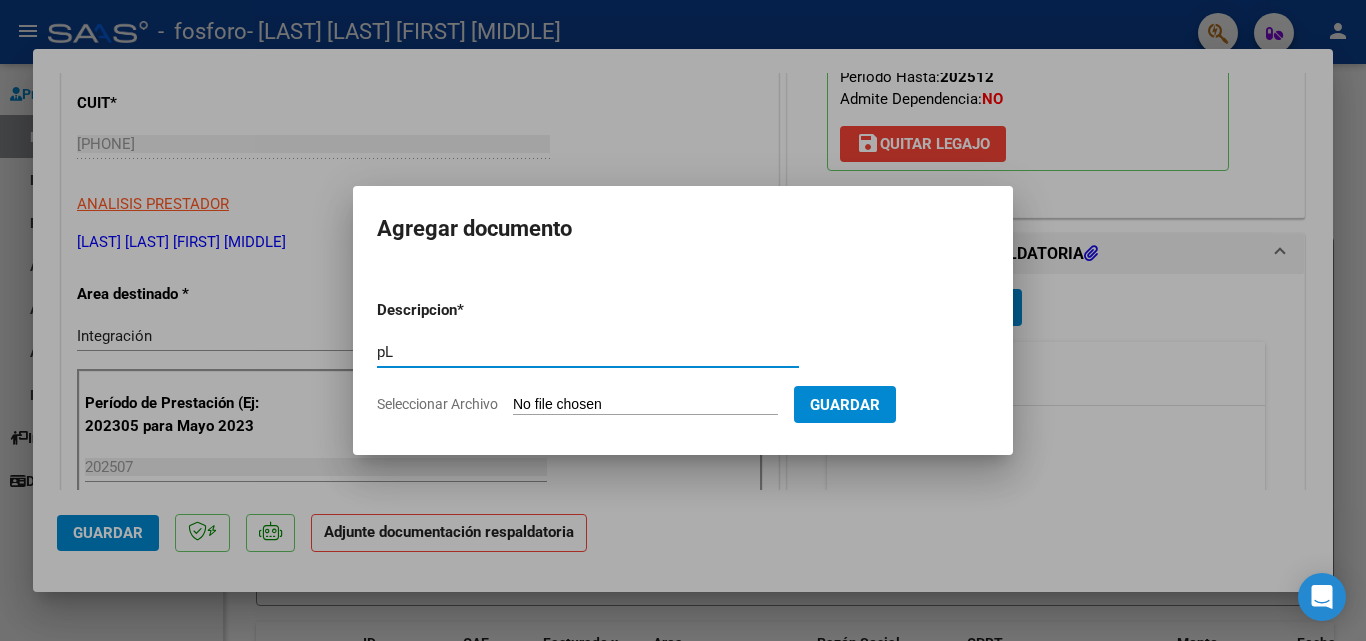 type on "p" 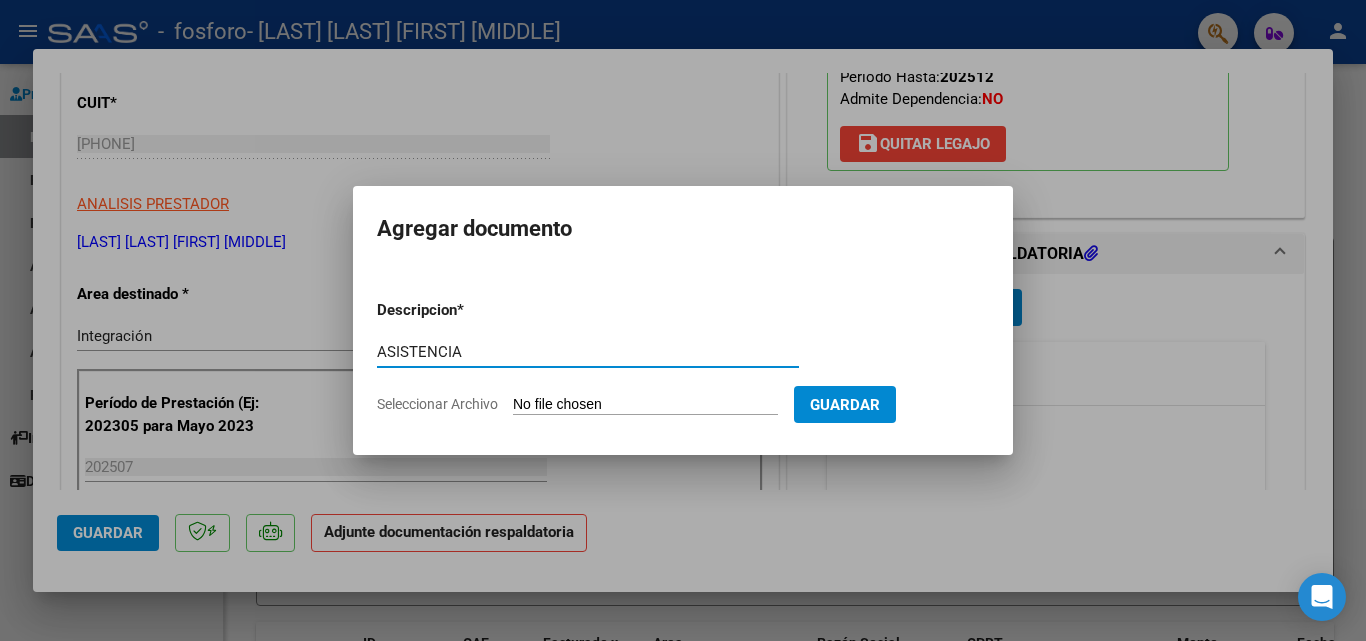 type on "ASISTENCIA" 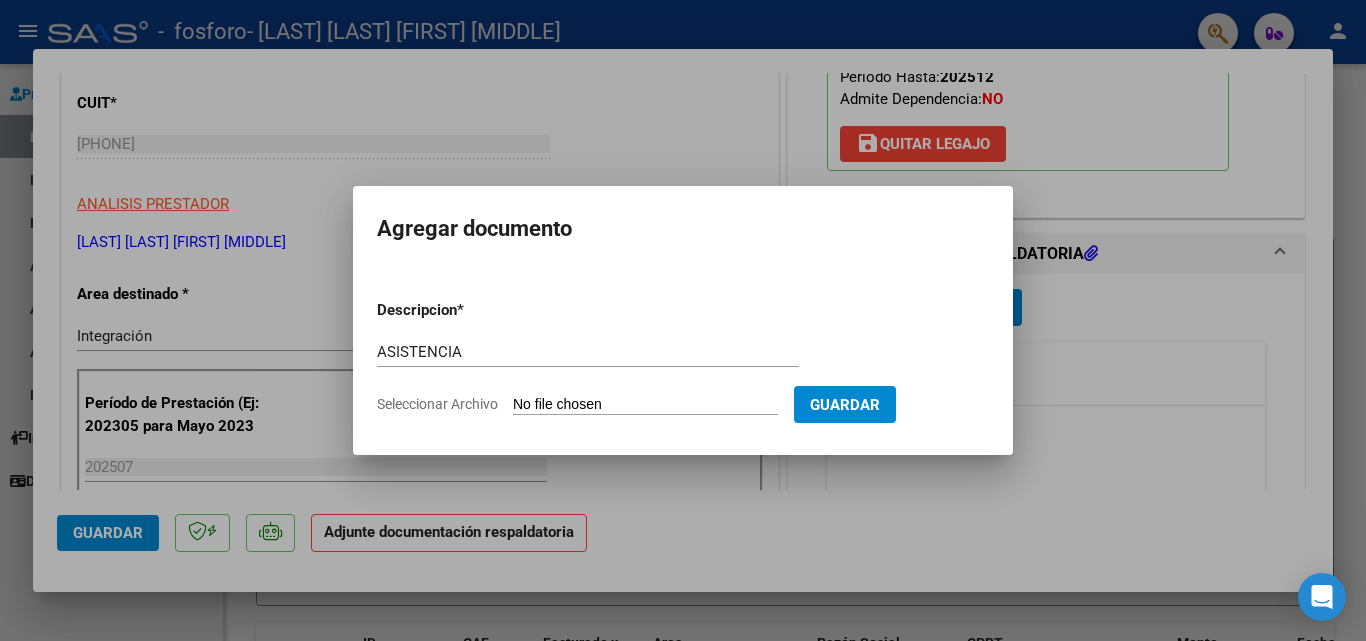 click on "Seleccionar Archivo" at bounding box center (645, 405) 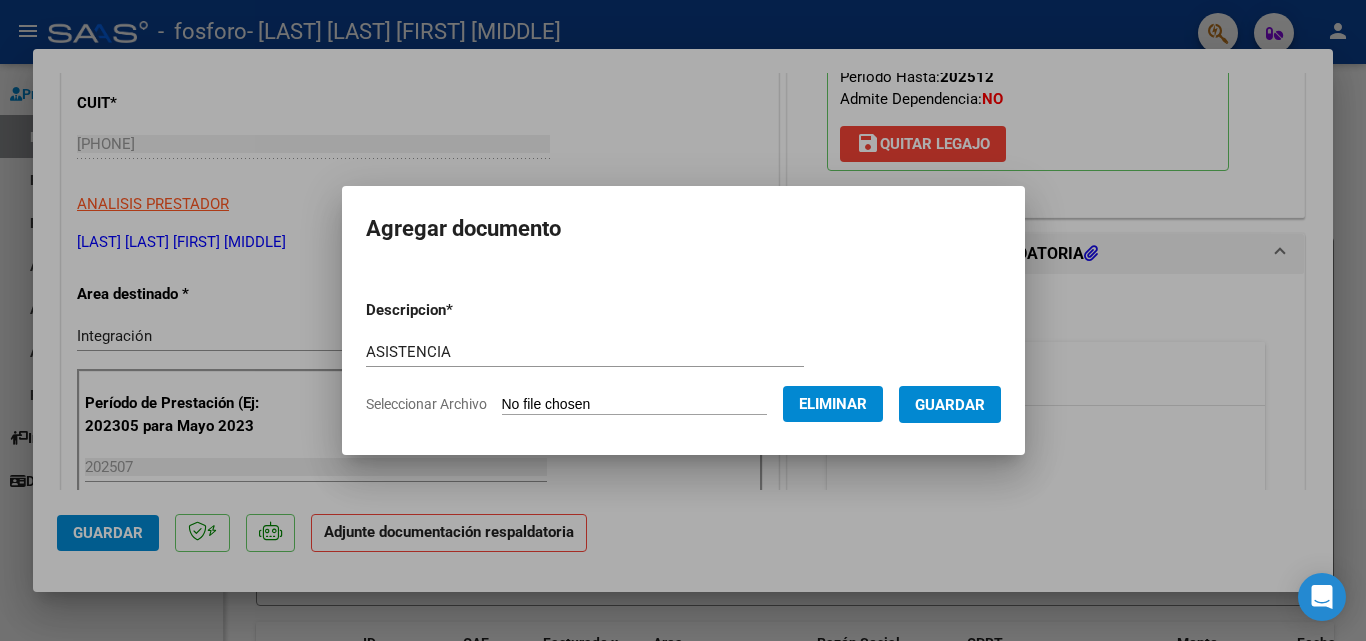 click on "Guardar" at bounding box center [950, 405] 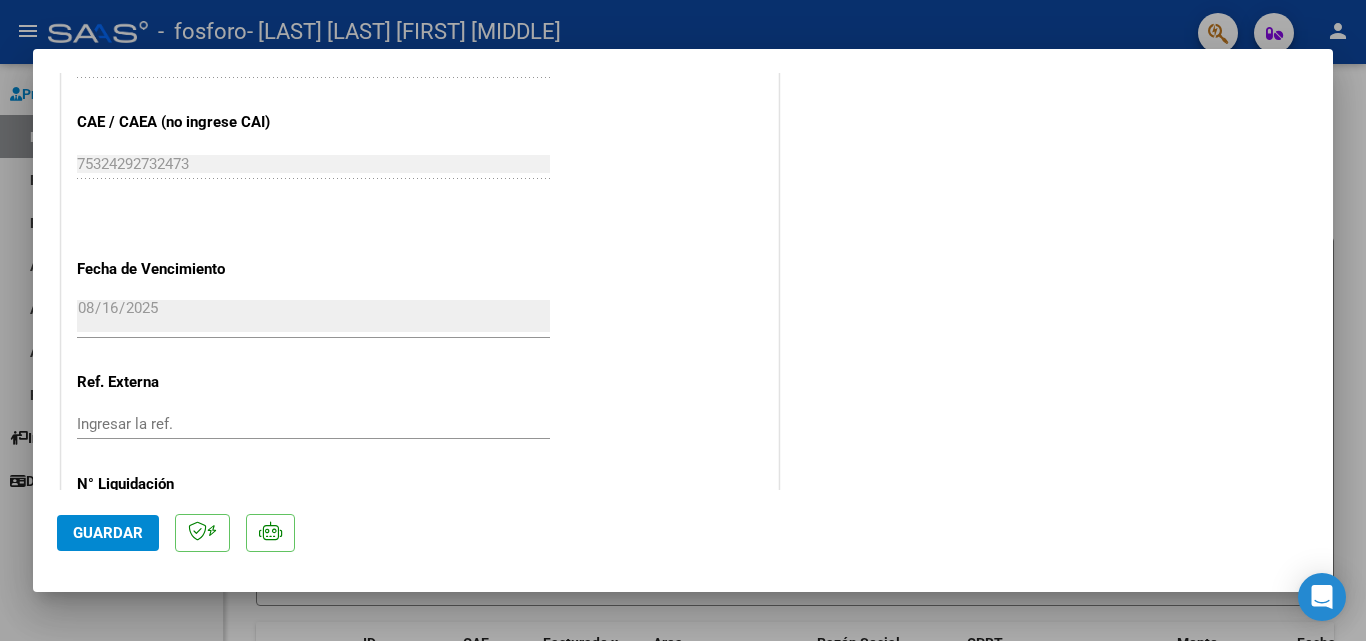 scroll, scrollTop: 1300, scrollLeft: 0, axis: vertical 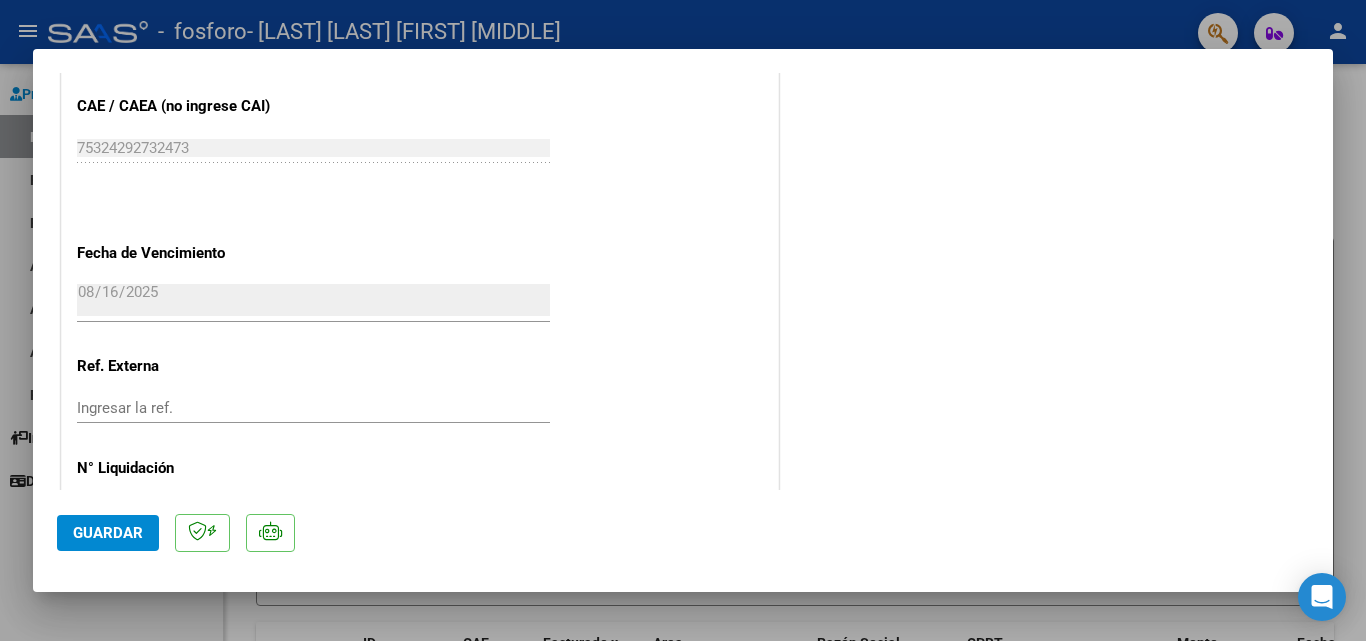click on "Guardar" 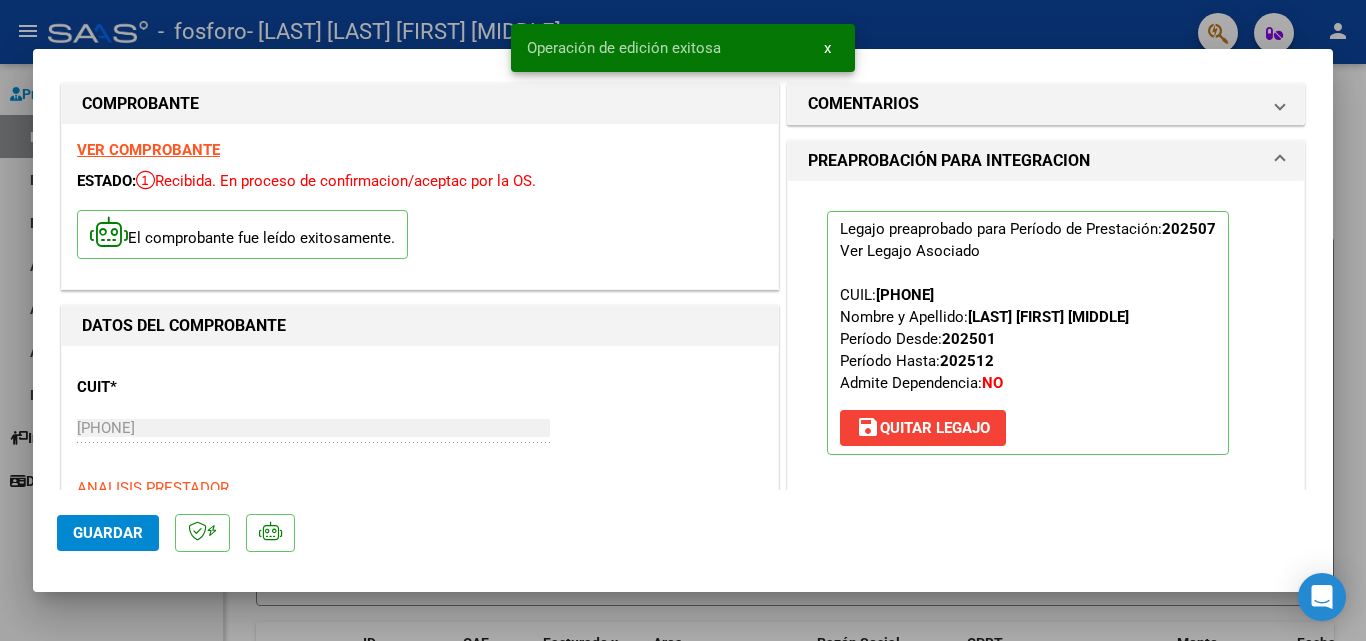 scroll, scrollTop: 0, scrollLeft: 0, axis: both 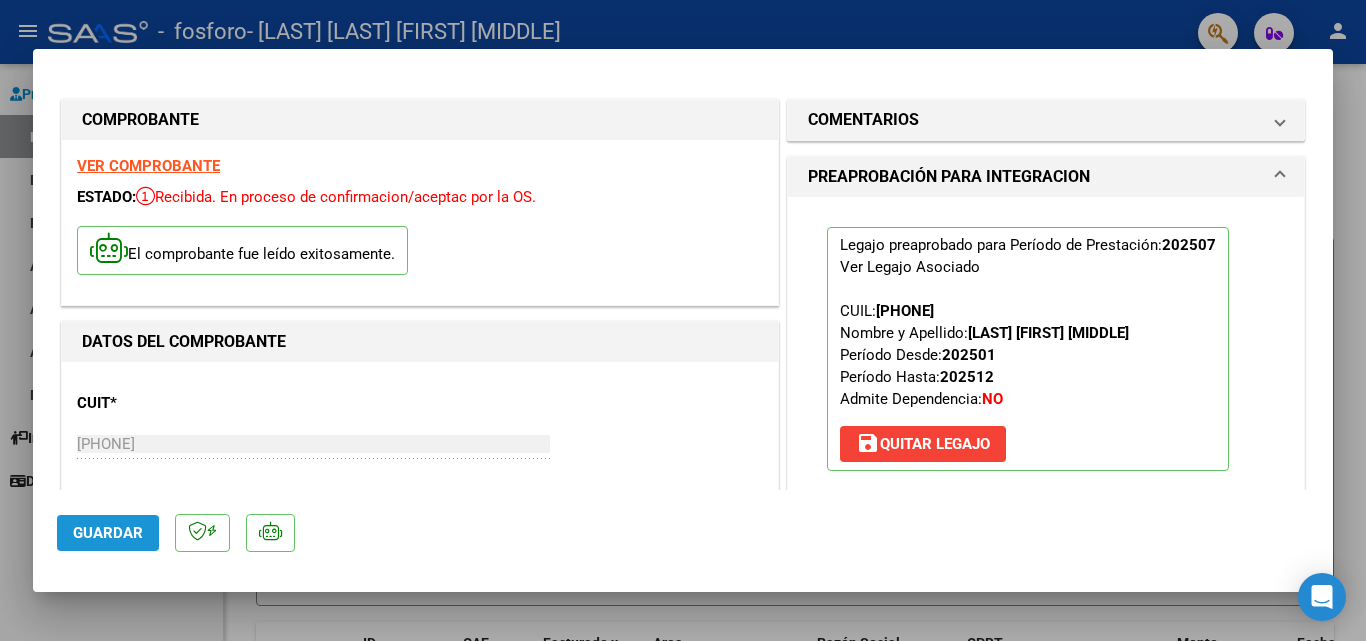 click on "Guardar" 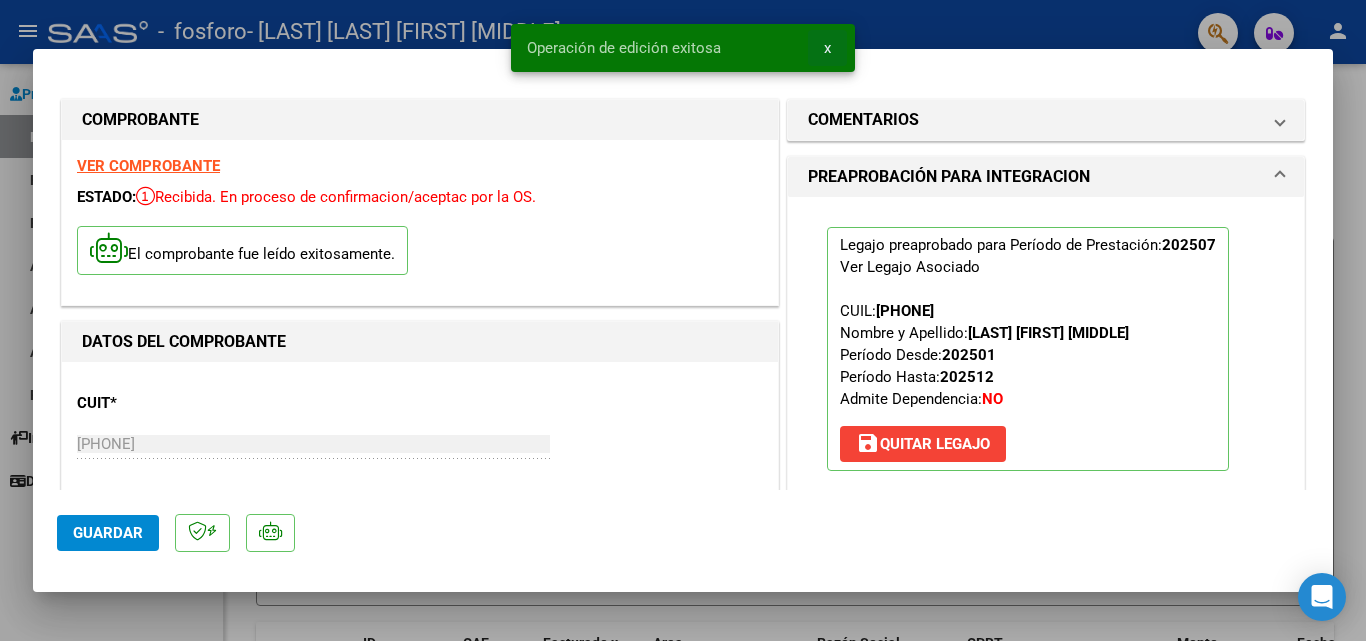 click on "x" at bounding box center (827, 48) 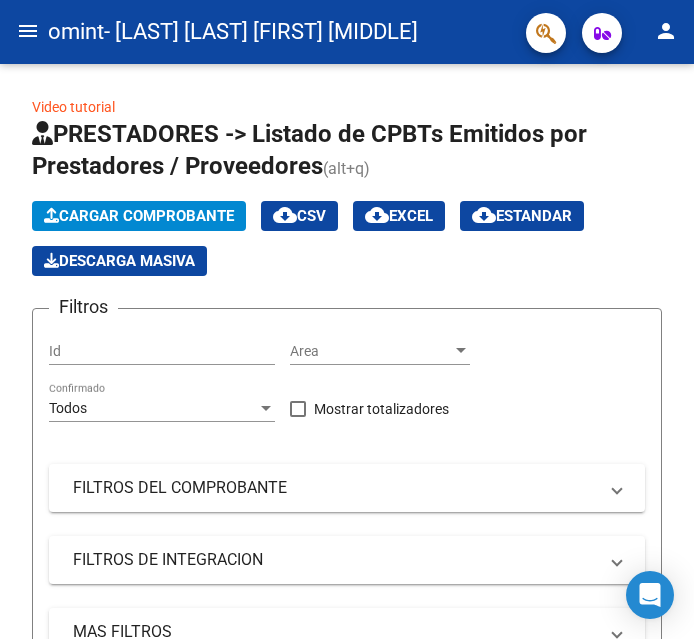 scroll, scrollTop: 0, scrollLeft: 0, axis: both 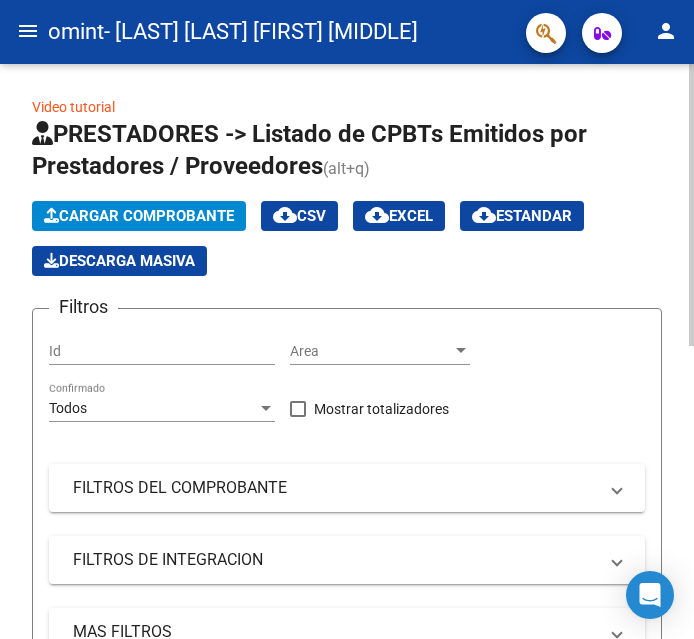 click on "Cargar Comprobante" 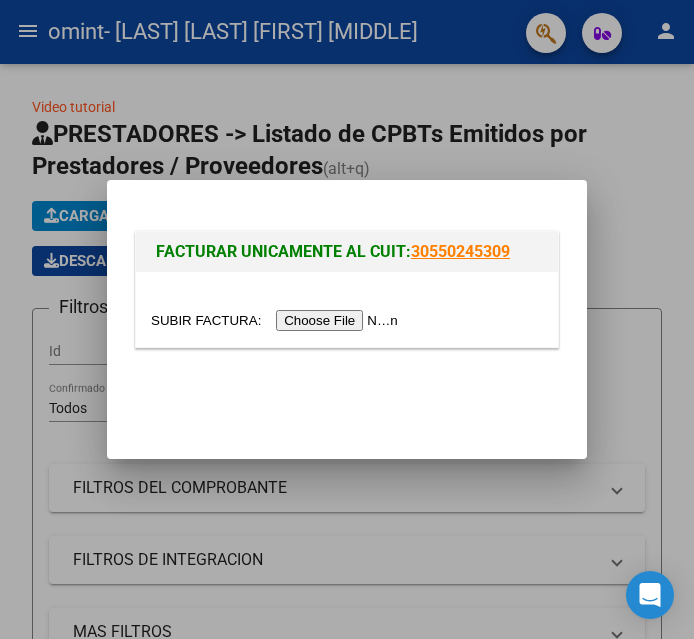 click at bounding box center [277, 320] 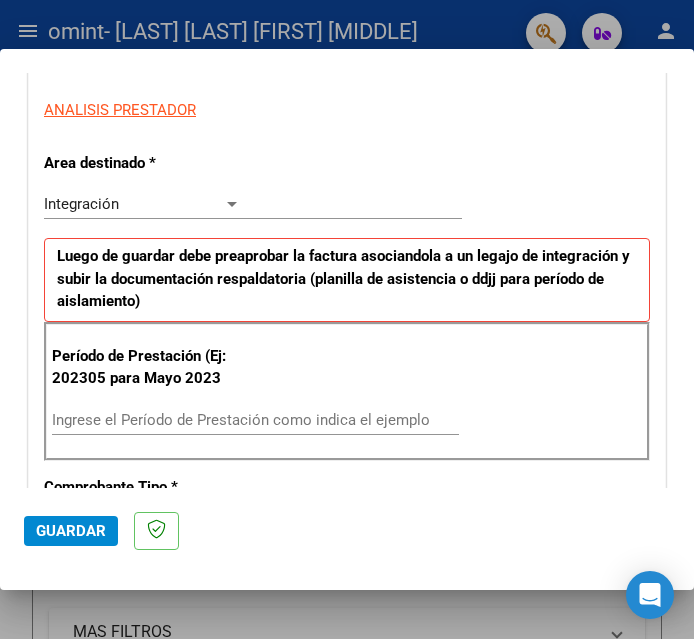 scroll, scrollTop: 400, scrollLeft: 0, axis: vertical 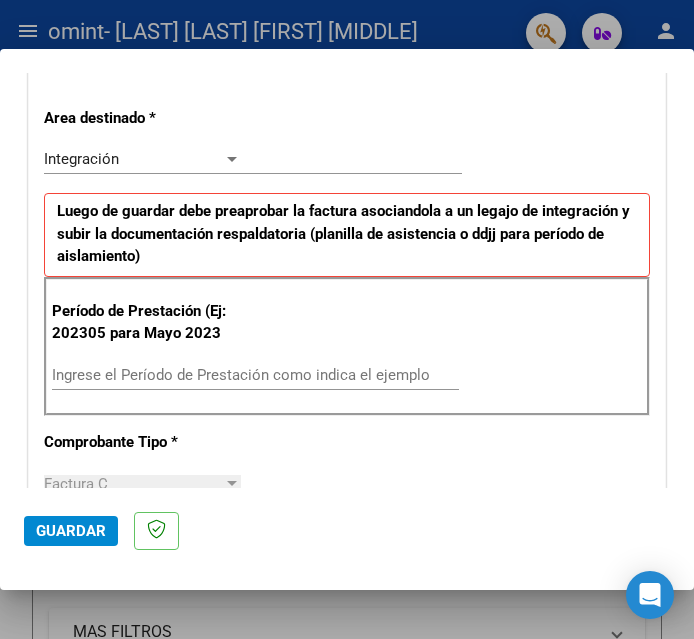 click on "Ingrese el Período de Prestación como indica el ejemplo" at bounding box center [147, 375] 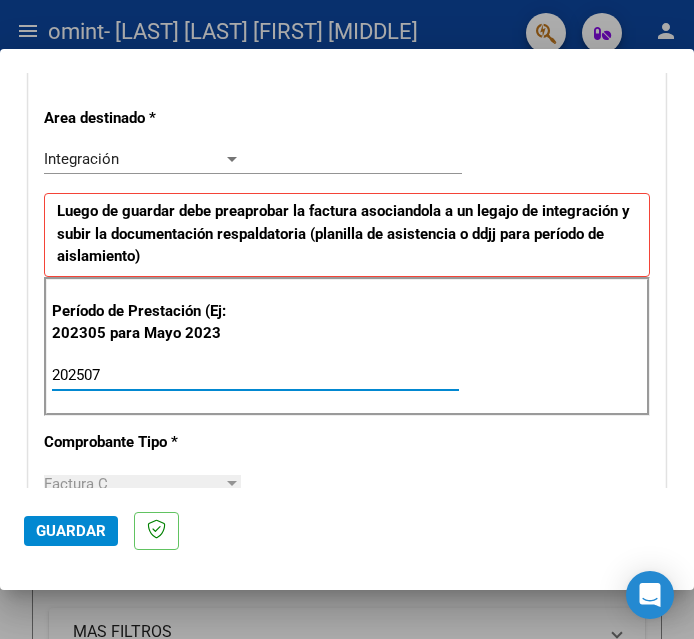 type on "202507" 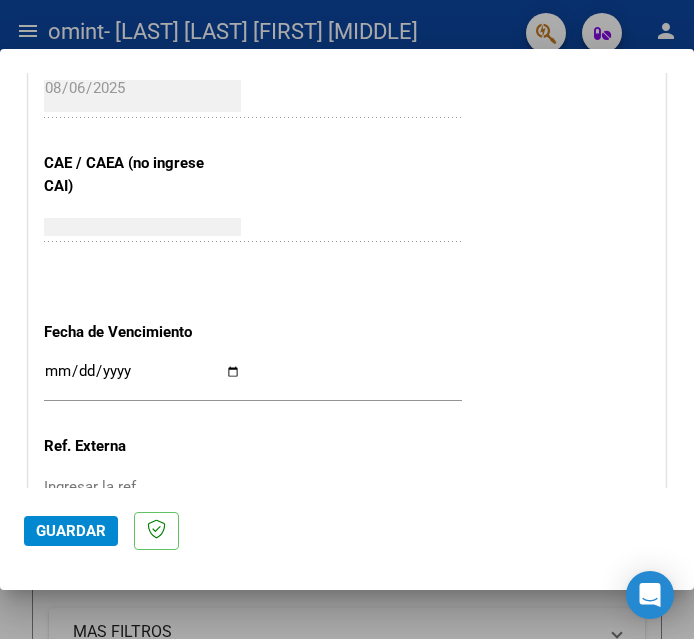 scroll, scrollTop: 1200, scrollLeft: 0, axis: vertical 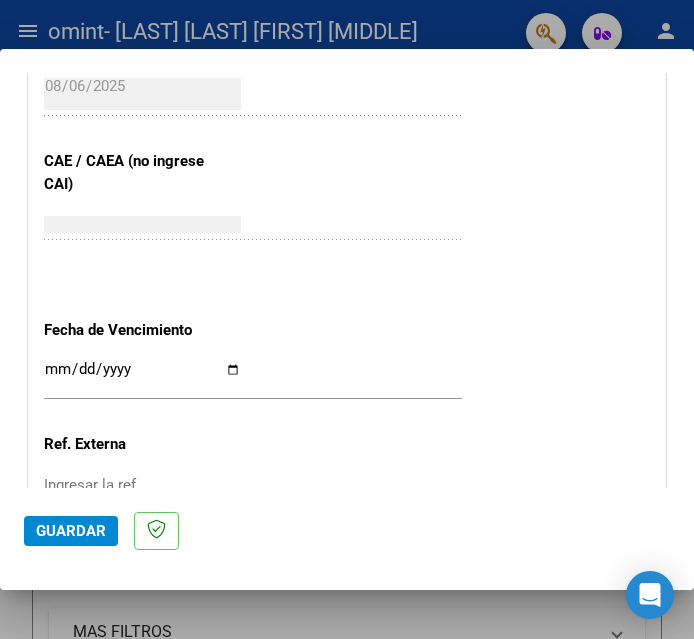 click on "Ingresar la fecha" at bounding box center (142, 377) 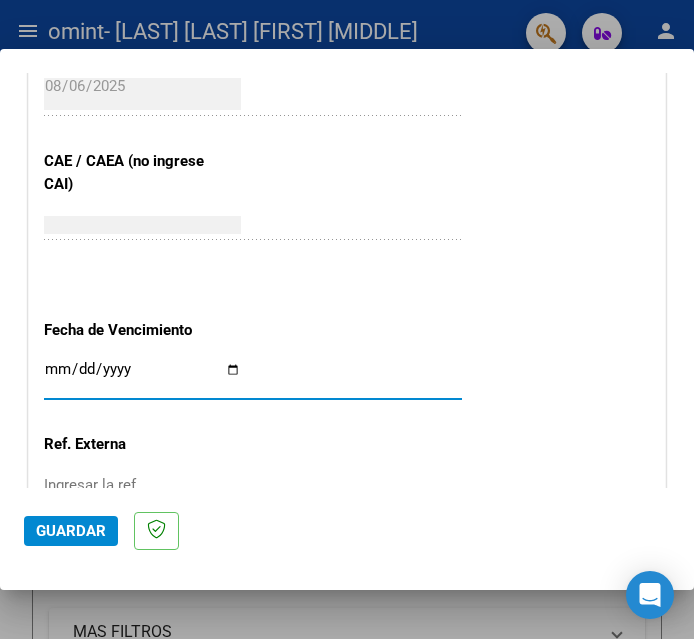 type on "2025-08-16" 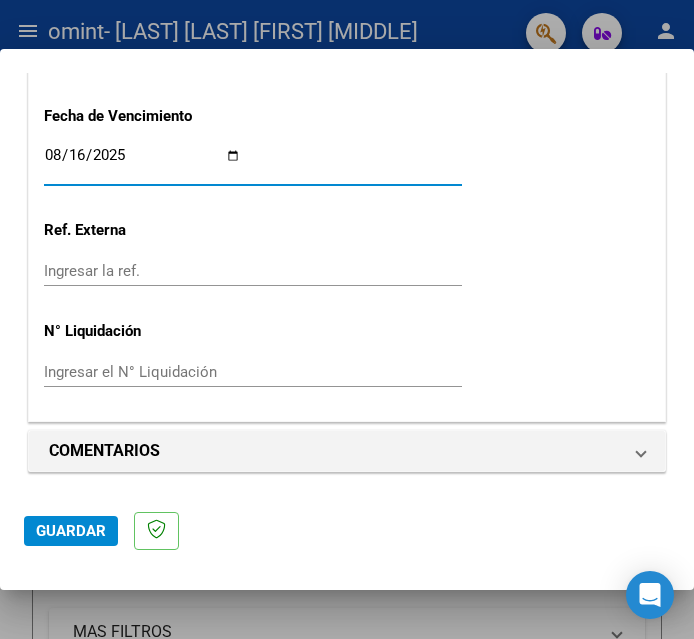scroll, scrollTop: 1436, scrollLeft: 0, axis: vertical 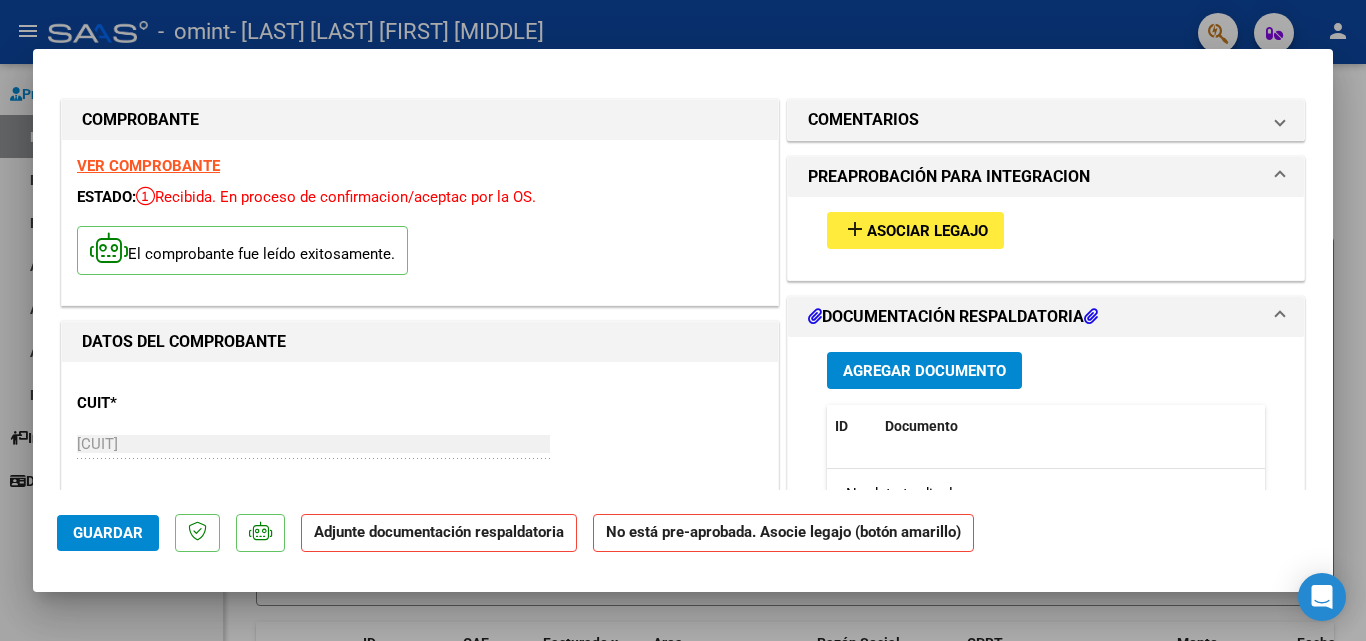 click on "Asociar Legajo" at bounding box center [927, 231] 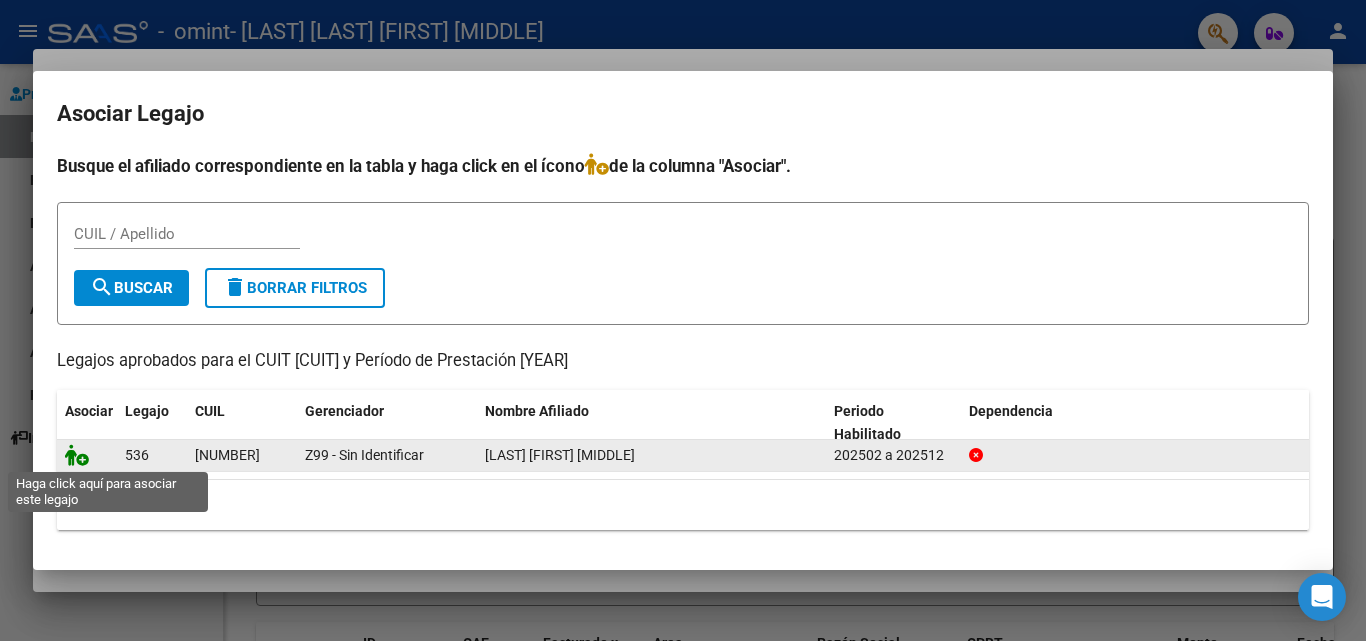 click 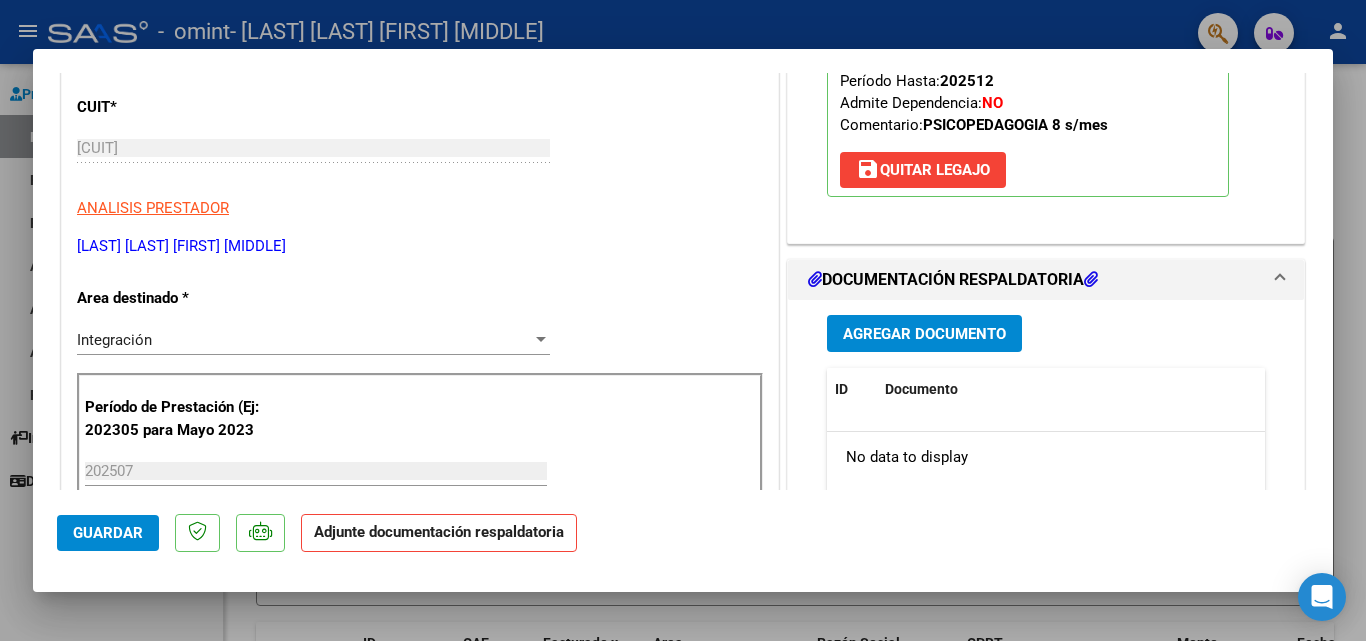 scroll, scrollTop: 300, scrollLeft: 0, axis: vertical 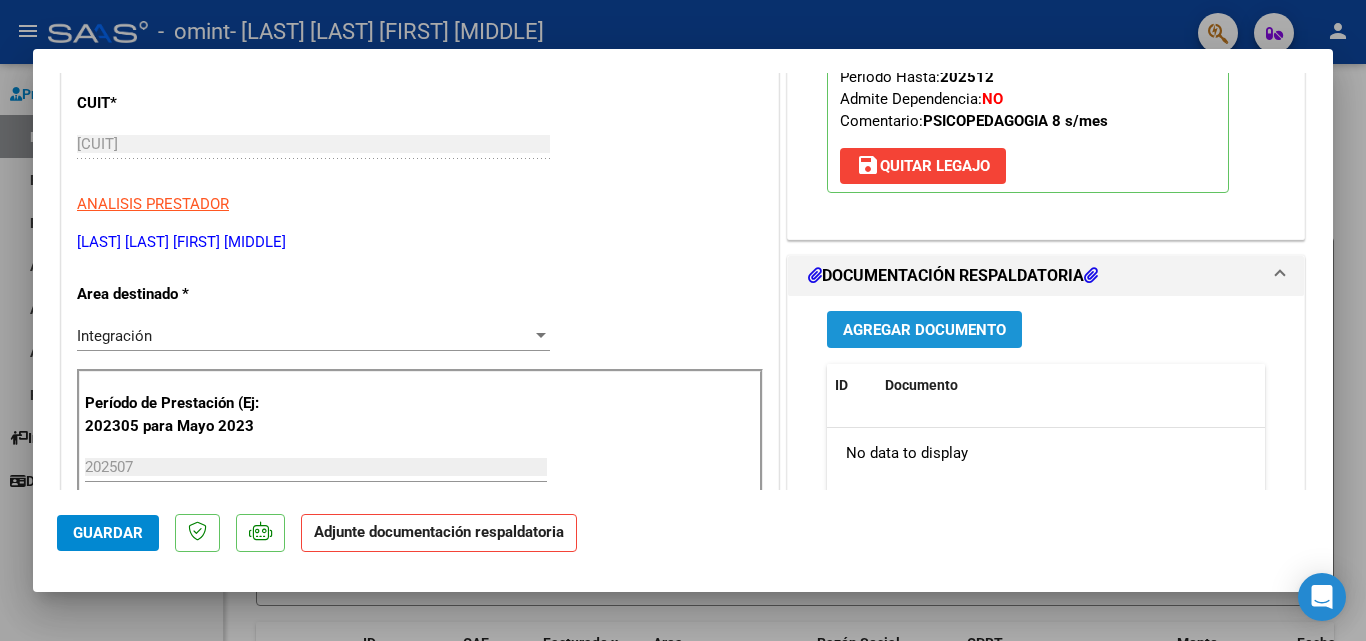 click on "Agregar Documento" at bounding box center (924, 330) 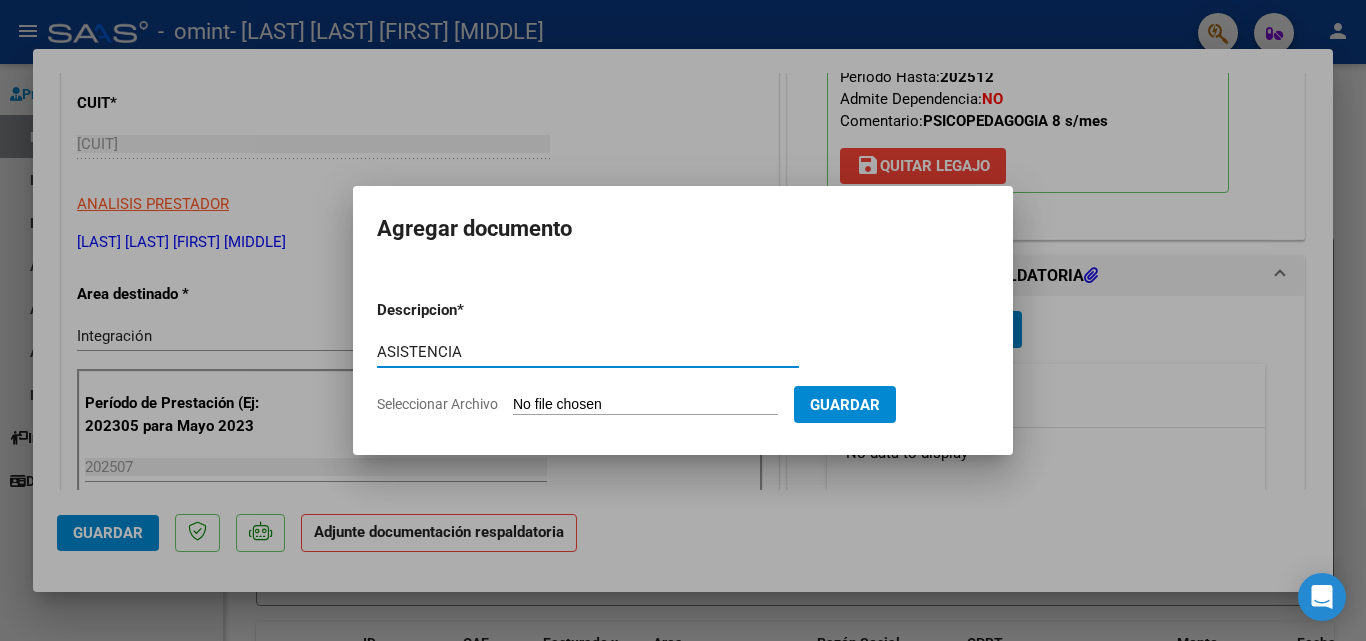 type on "ASISTENCIA" 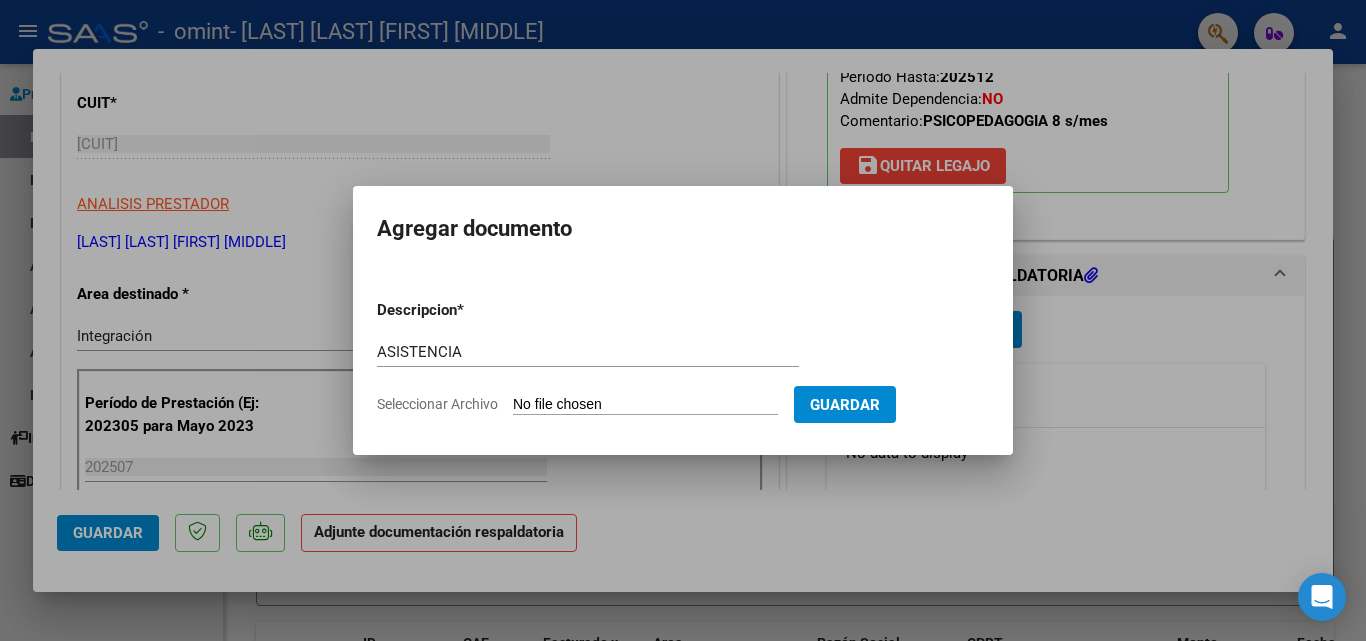 type on "C:\fakepath\ASISTENCIA maximo JULIO.pdf" 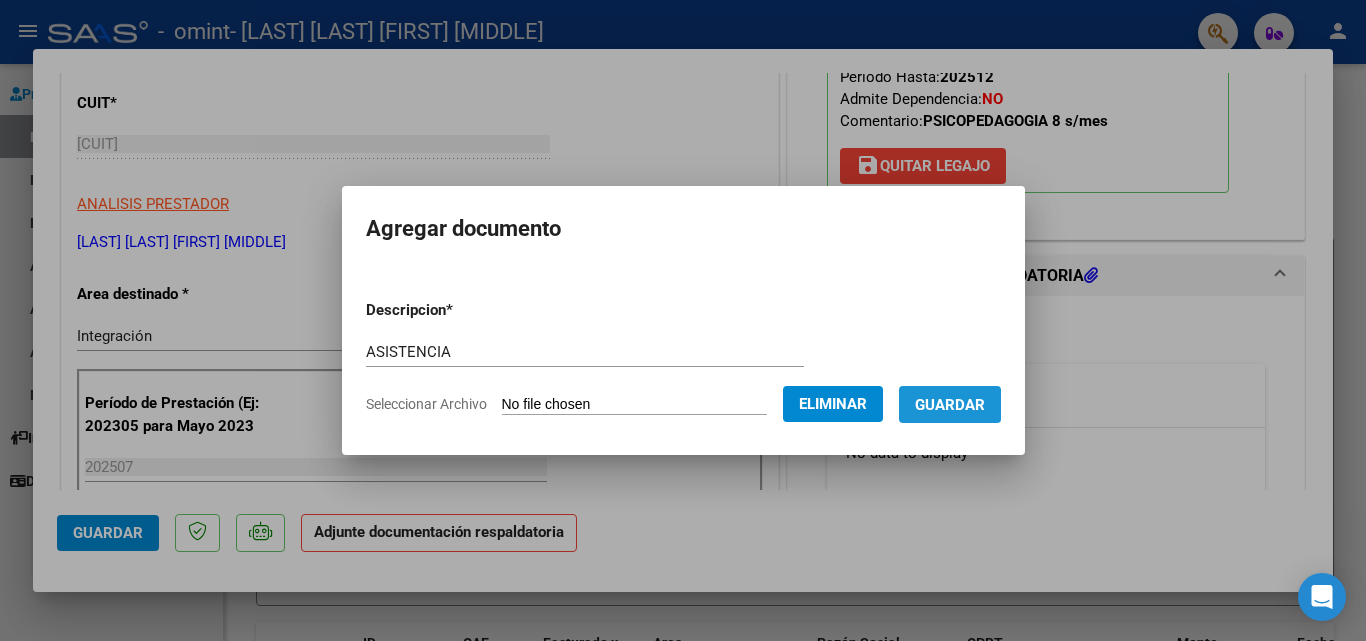 click on "Guardar" at bounding box center [950, 405] 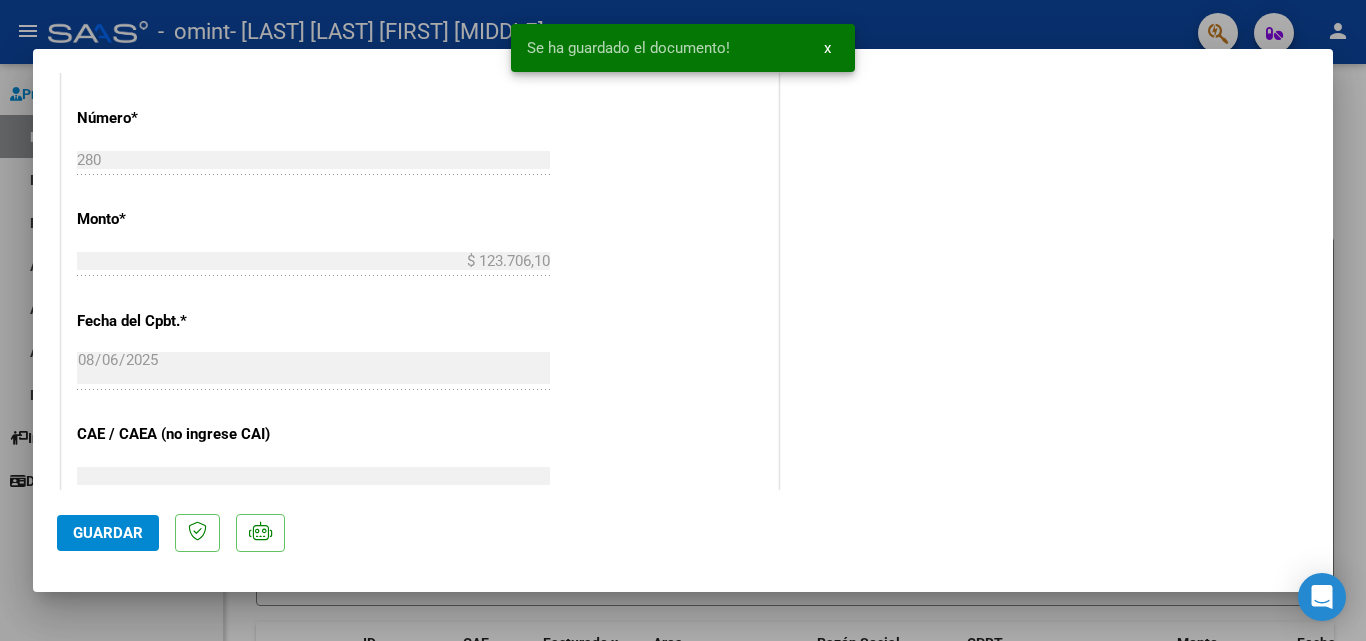 scroll, scrollTop: 1100, scrollLeft: 0, axis: vertical 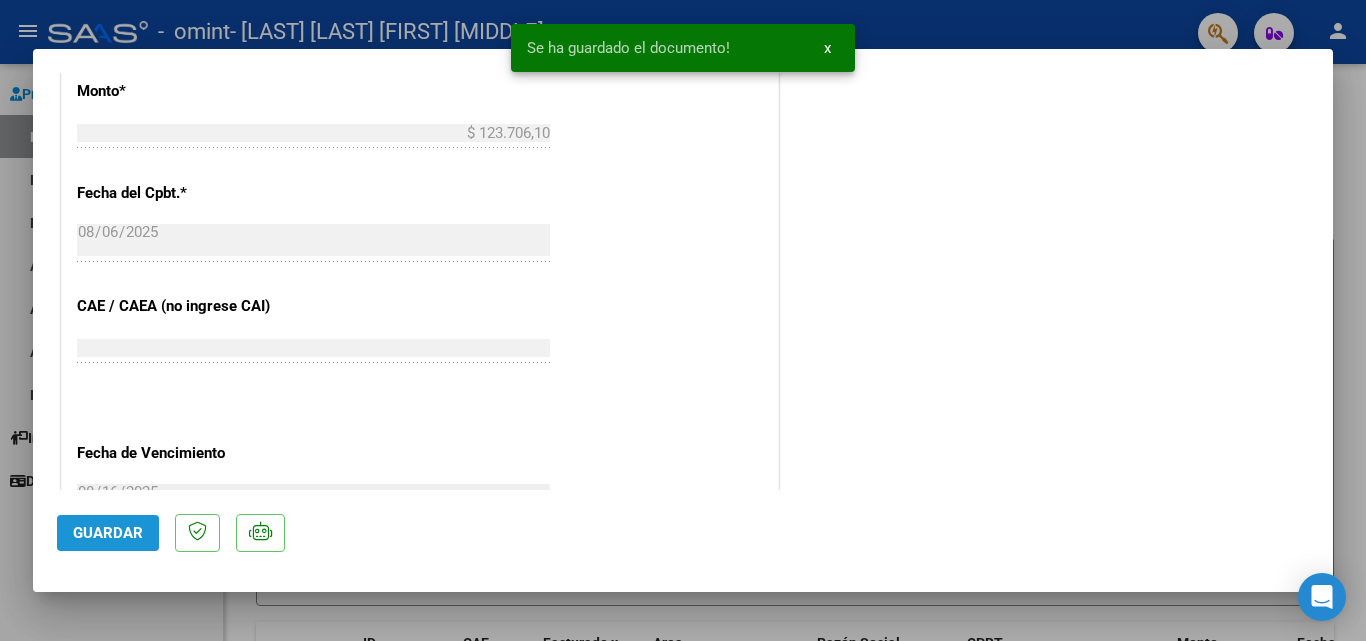 click on "Guardar" 